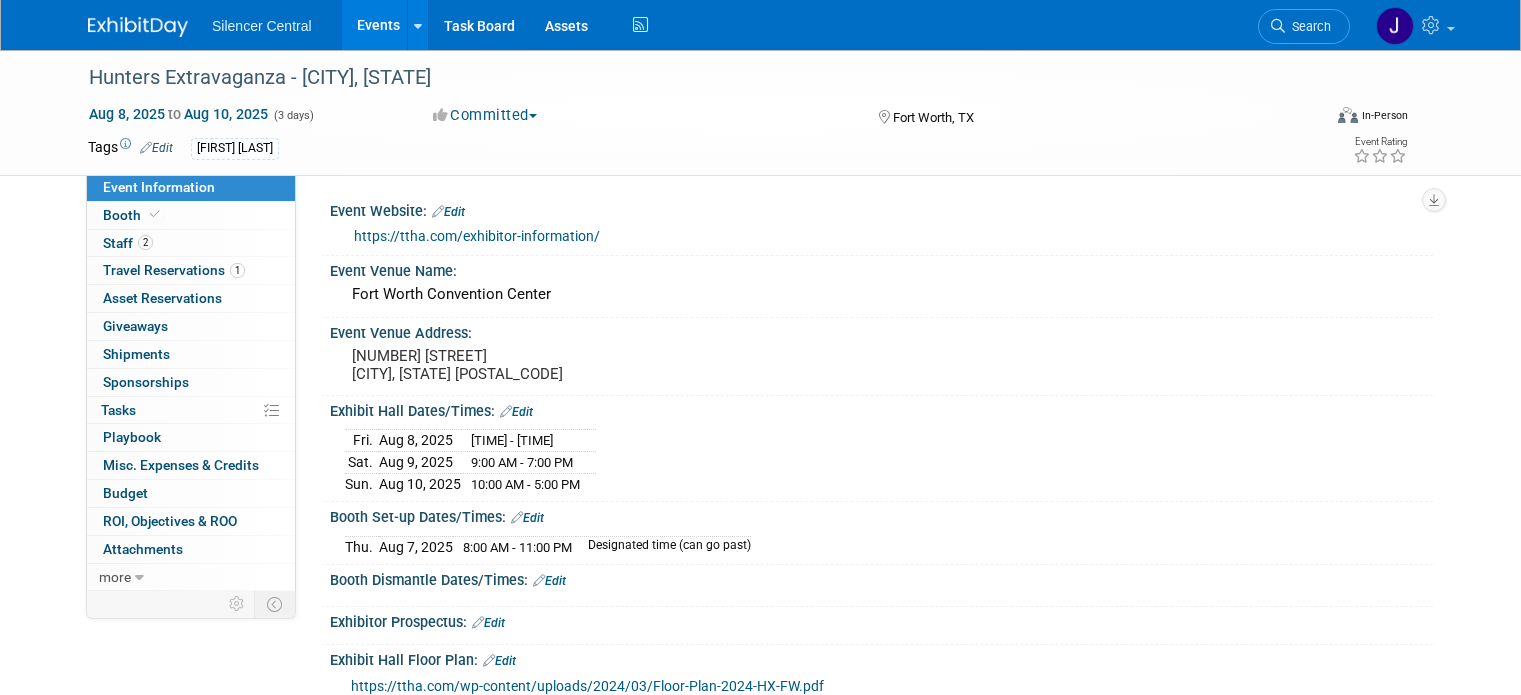scroll, scrollTop: 0, scrollLeft: 0, axis: both 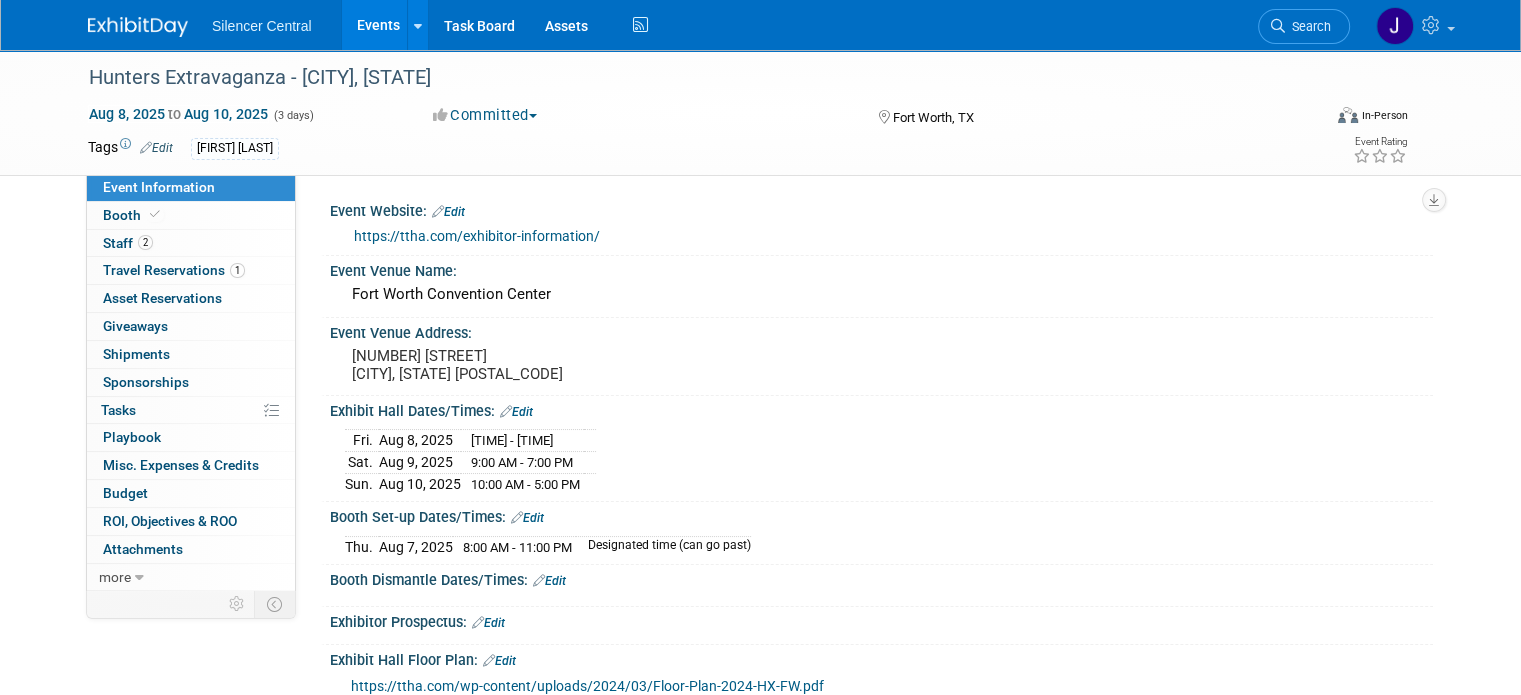 click at bounding box center (138, 27) 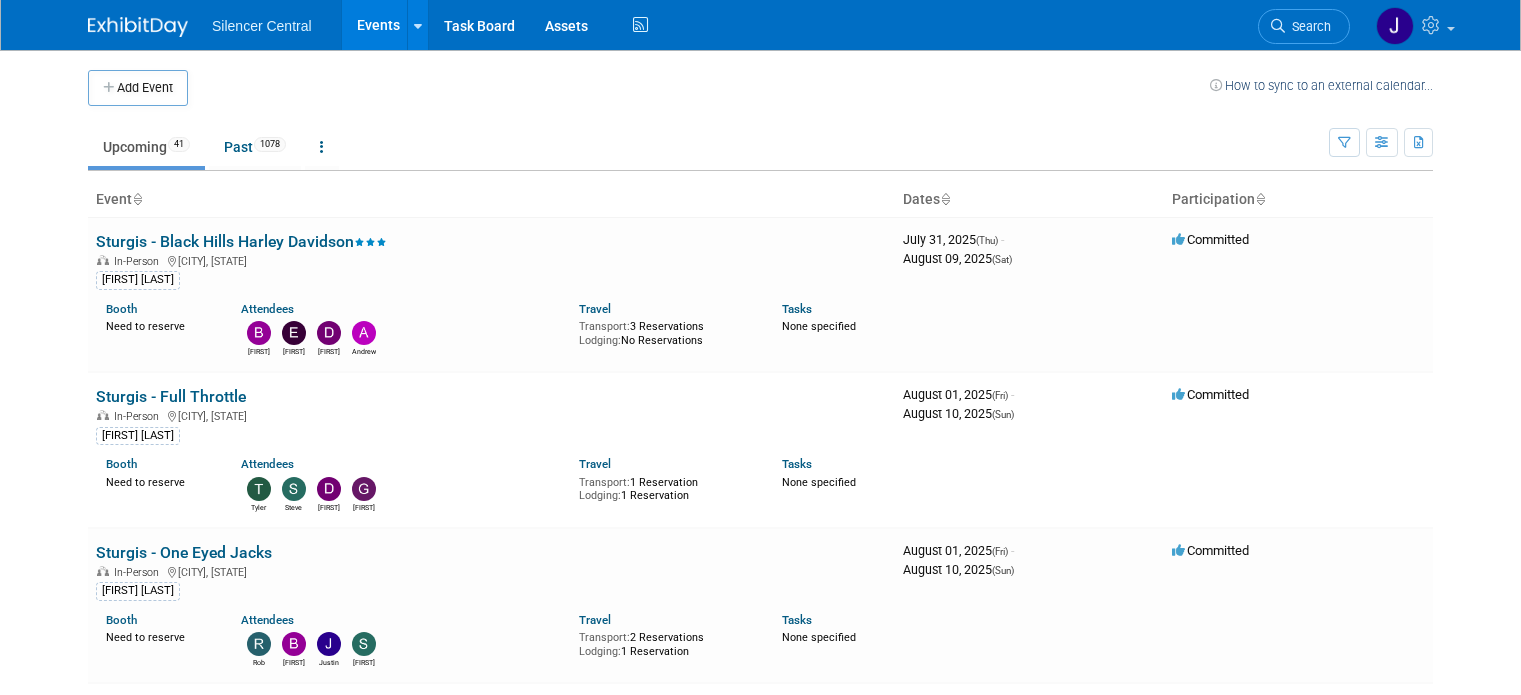scroll, scrollTop: 0, scrollLeft: 0, axis: both 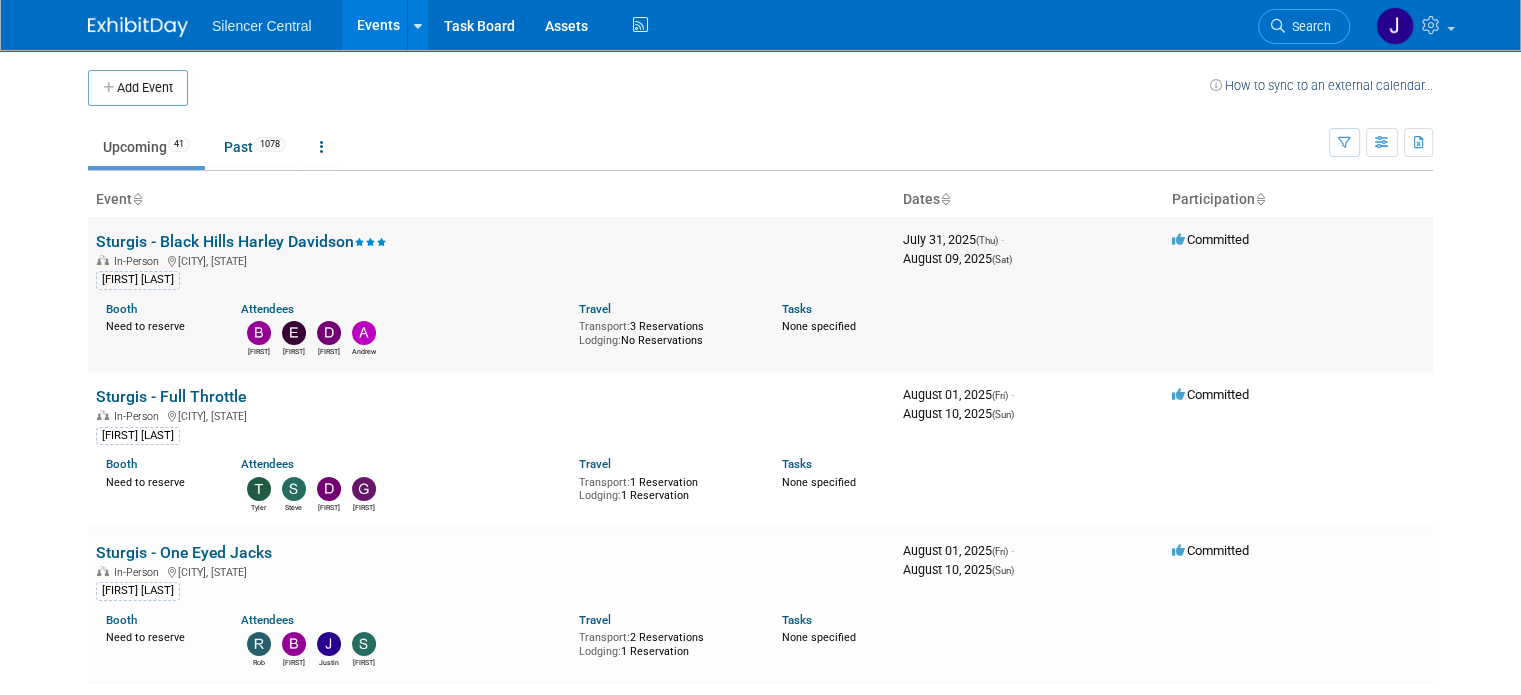 click on "Sturgis - Black Hills Harley Davidson" at bounding box center [241, 241] 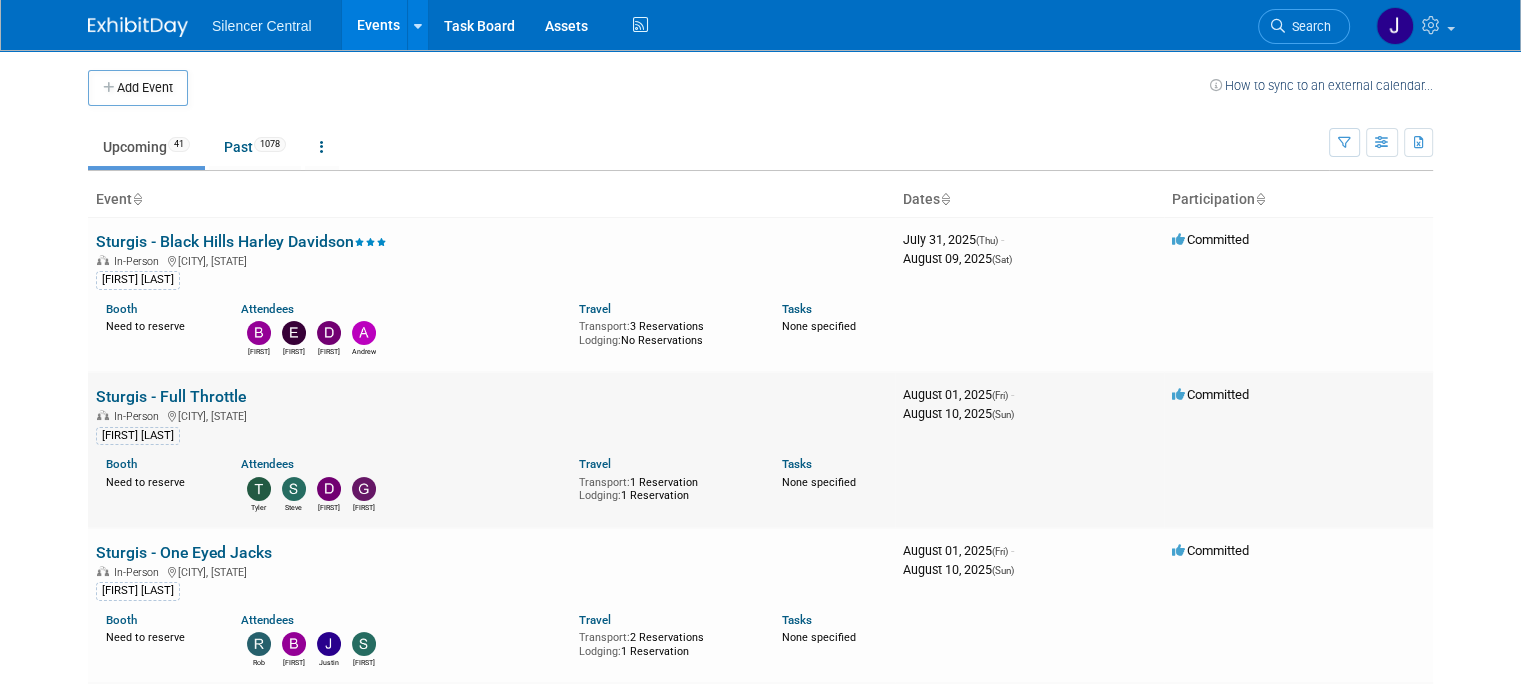 click on "Sturgis - Full Throttle" at bounding box center (171, 396) 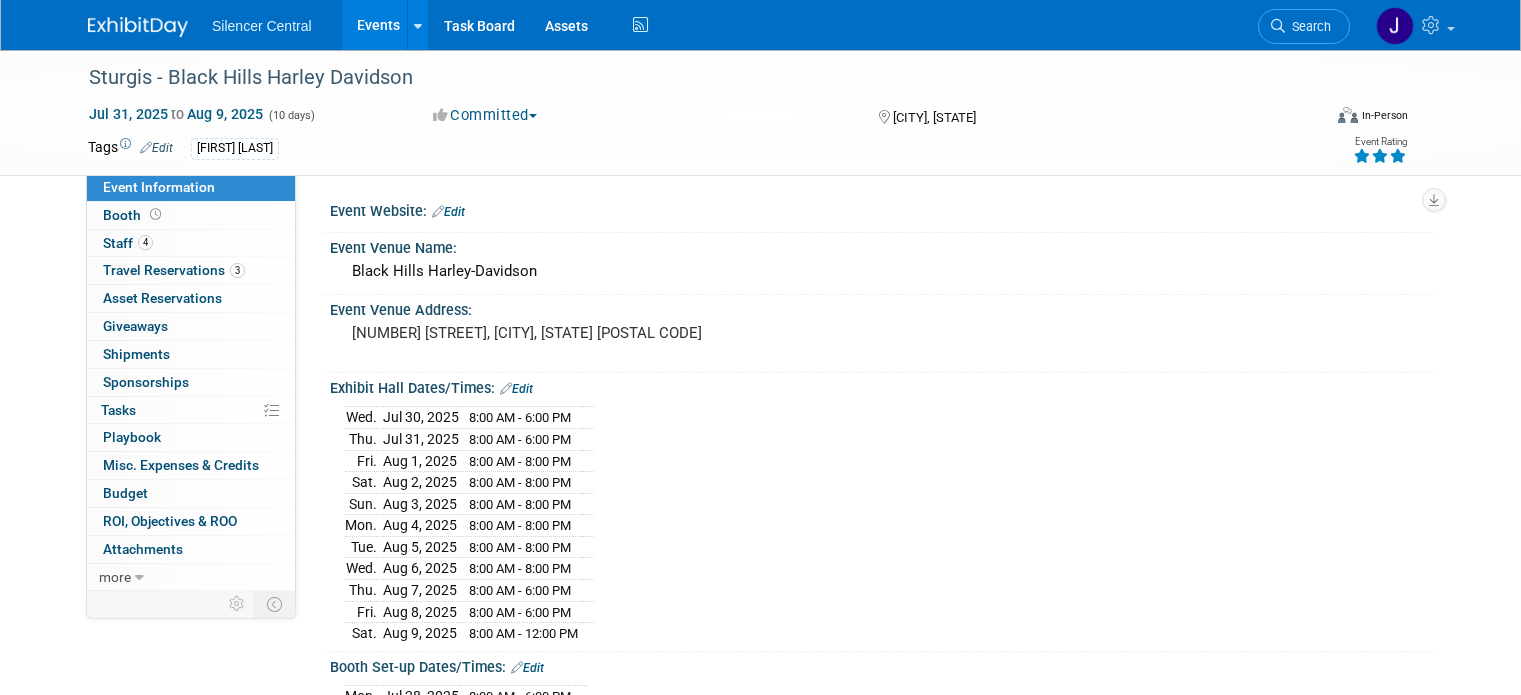 scroll, scrollTop: 0, scrollLeft: 0, axis: both 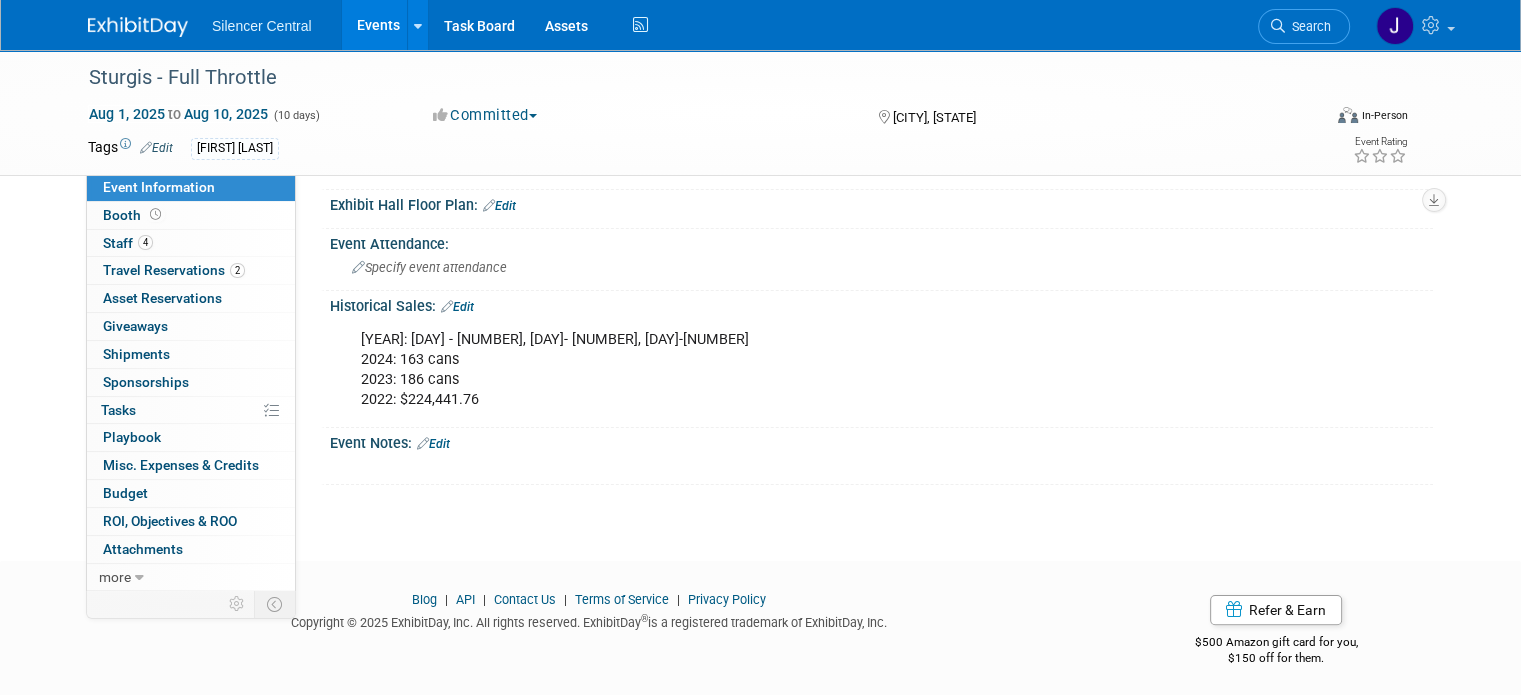 click on "Edit" at bounding box center [457, 307] 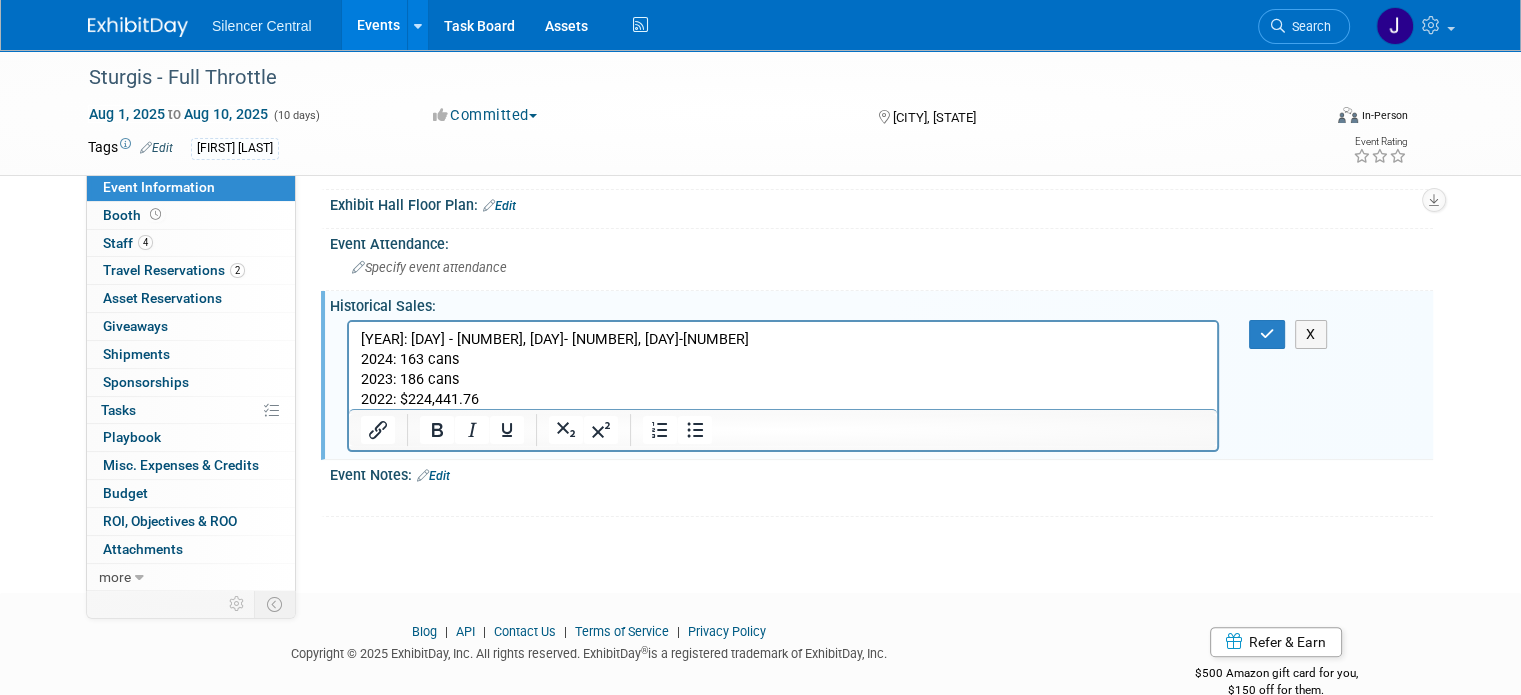scroll, scrollTop: 0, scrollLeft: 0, axis: both 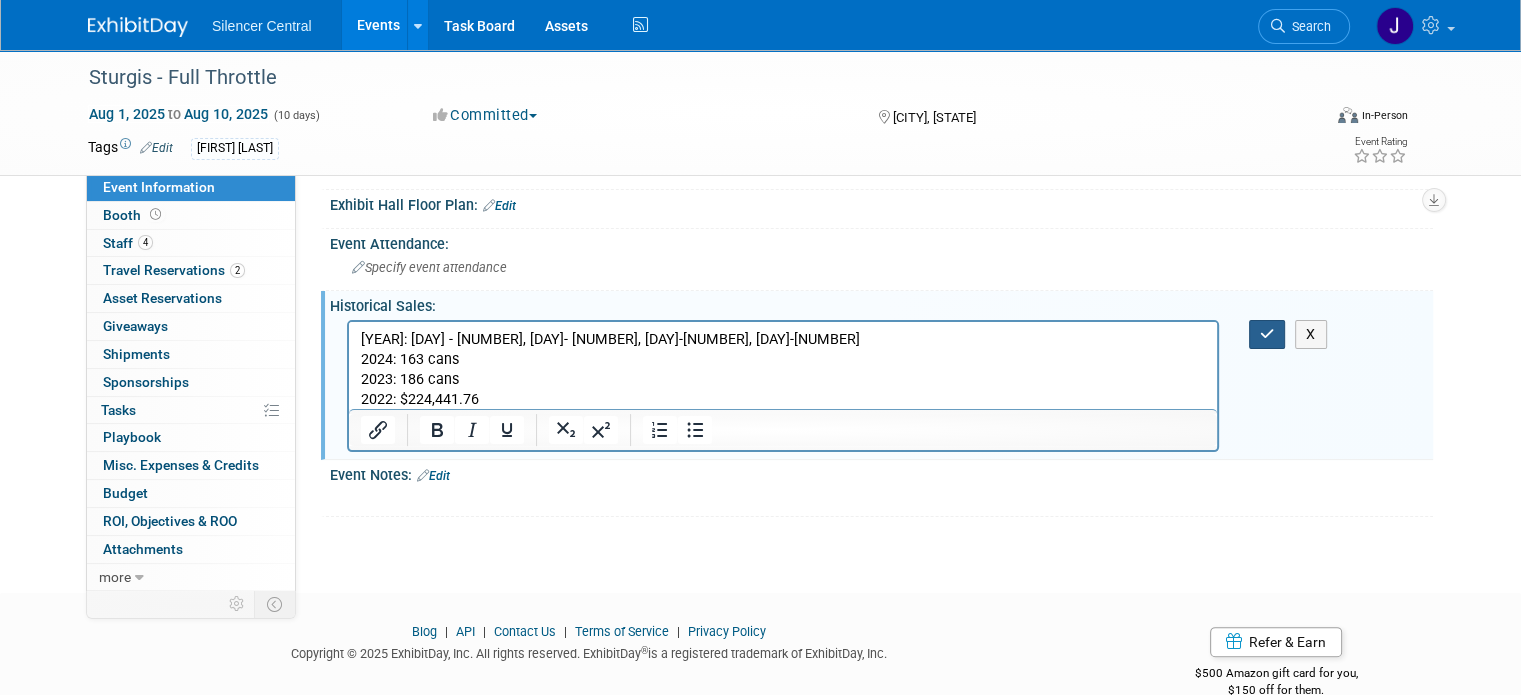 click at bounding box center (1267, 334) 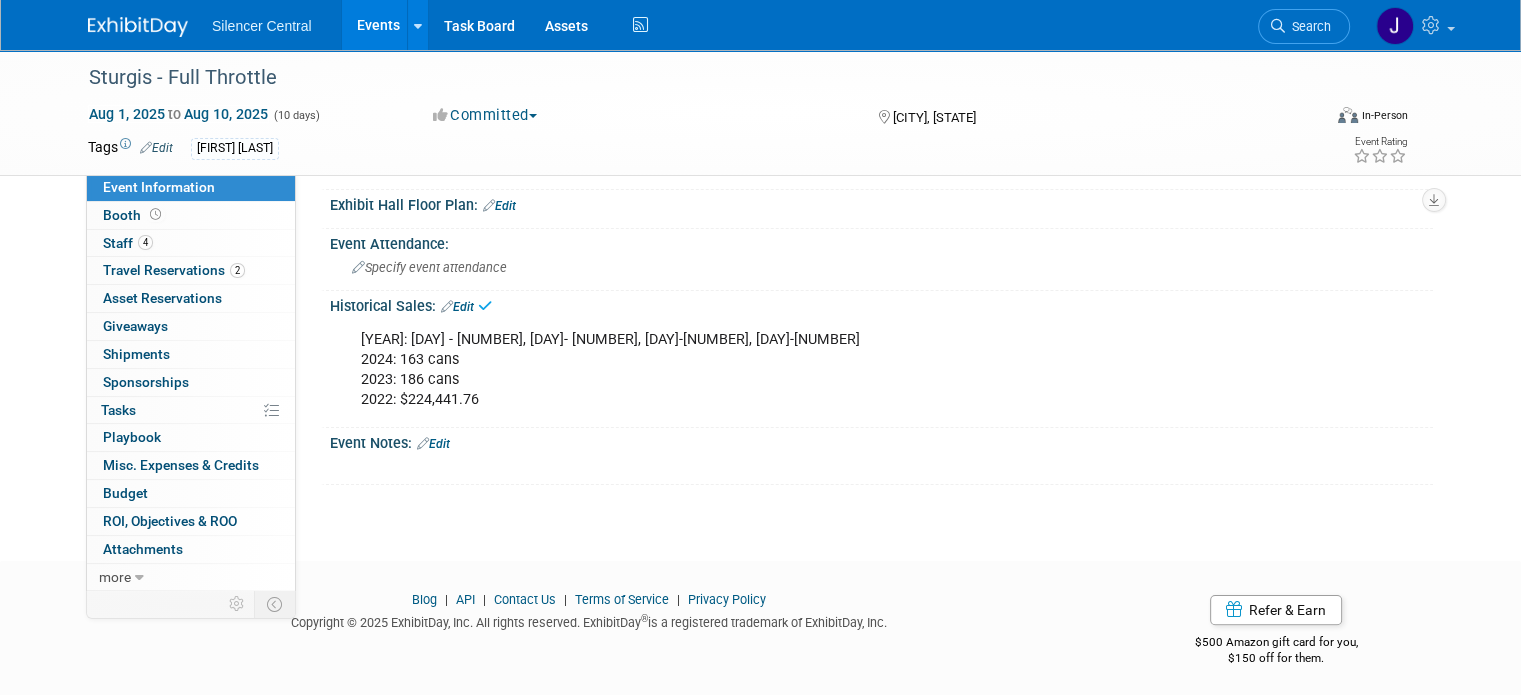 click at bounding box center (138, 27) 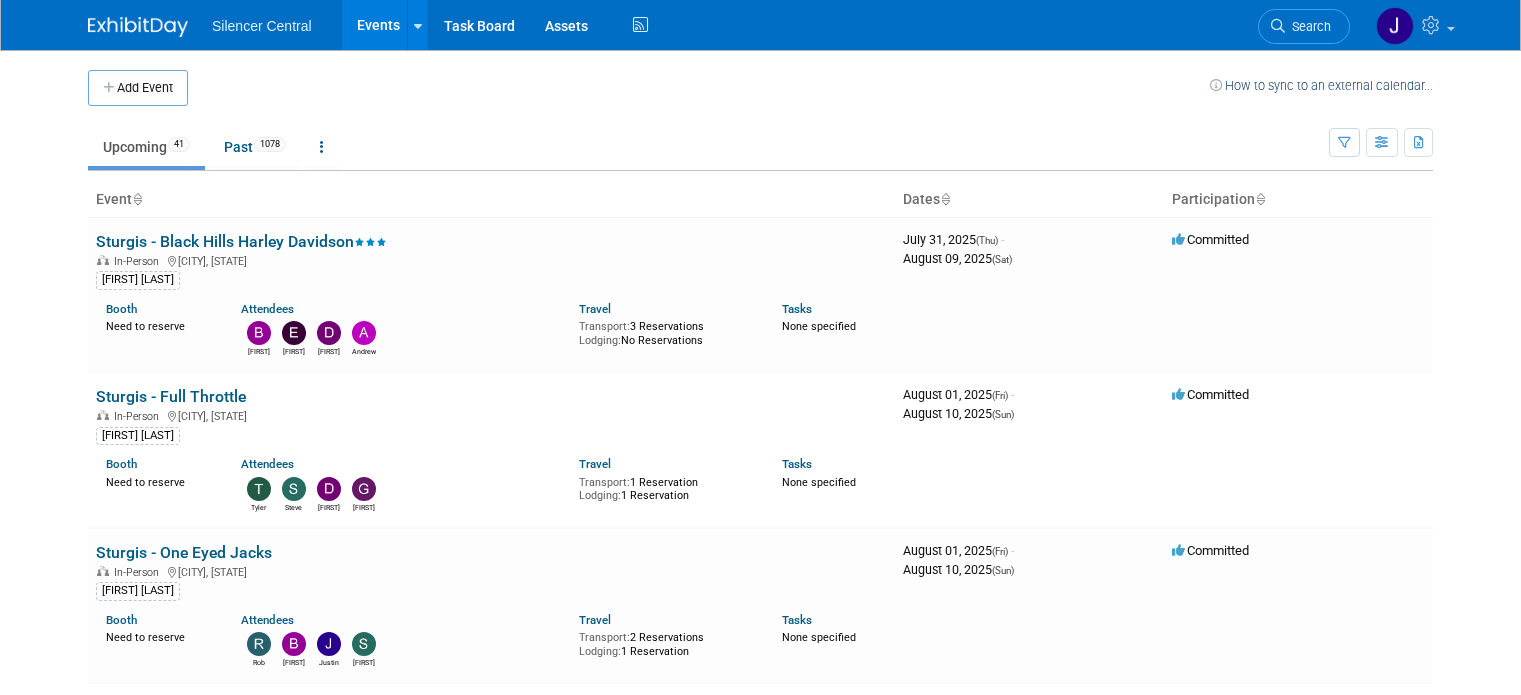 scroll, scrollTop: 0, scrollLeft: 0, axis: both 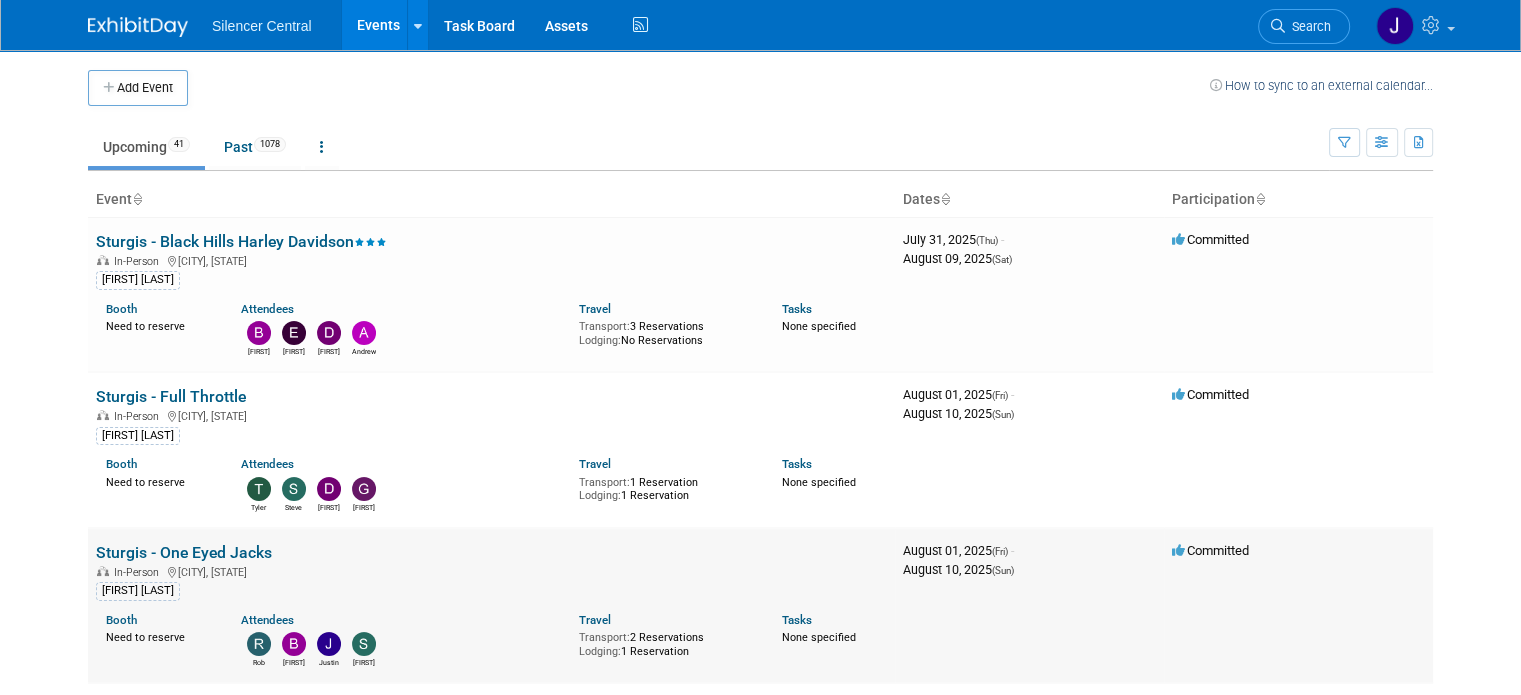 click on "Sturgis - One Eyed Jacks" at bounding box center (184, 552) 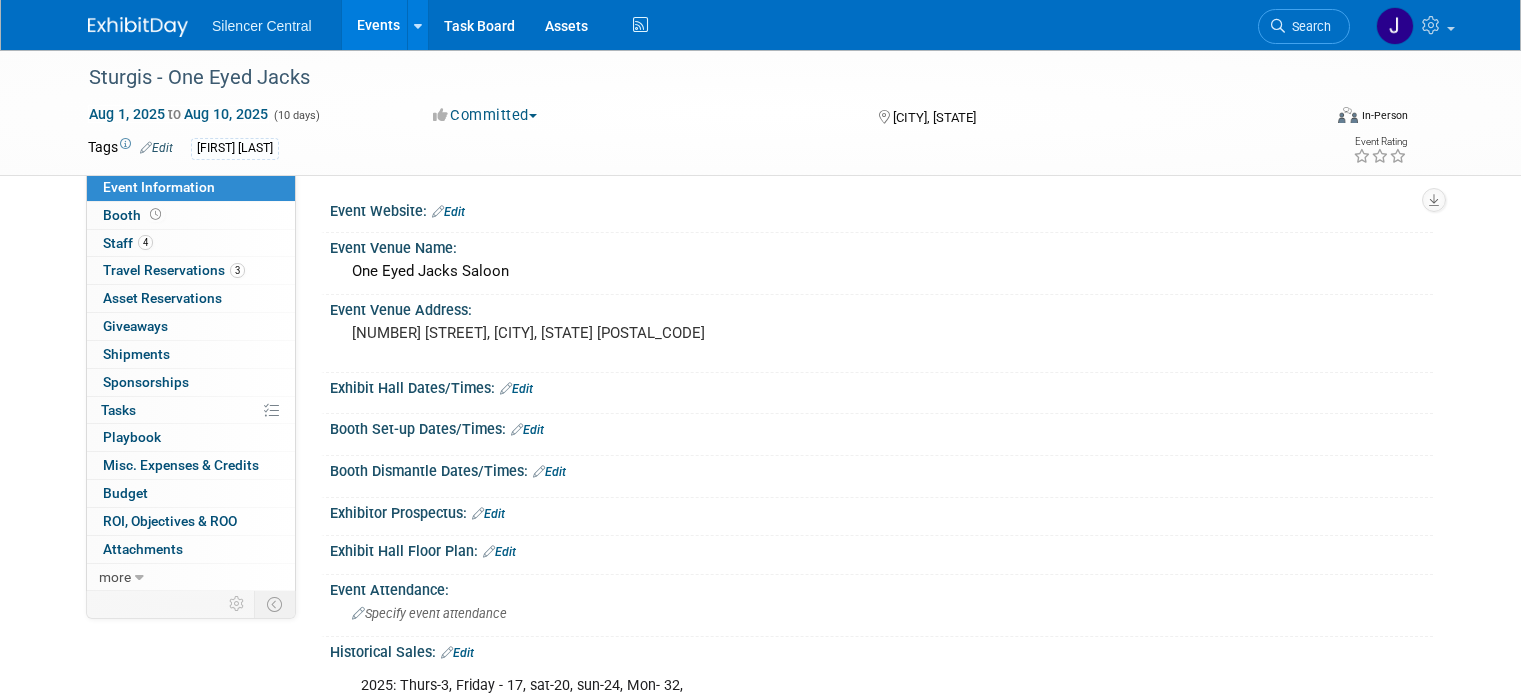 scroll, scrollTop: 0, scrollLeft: 0, axis: both 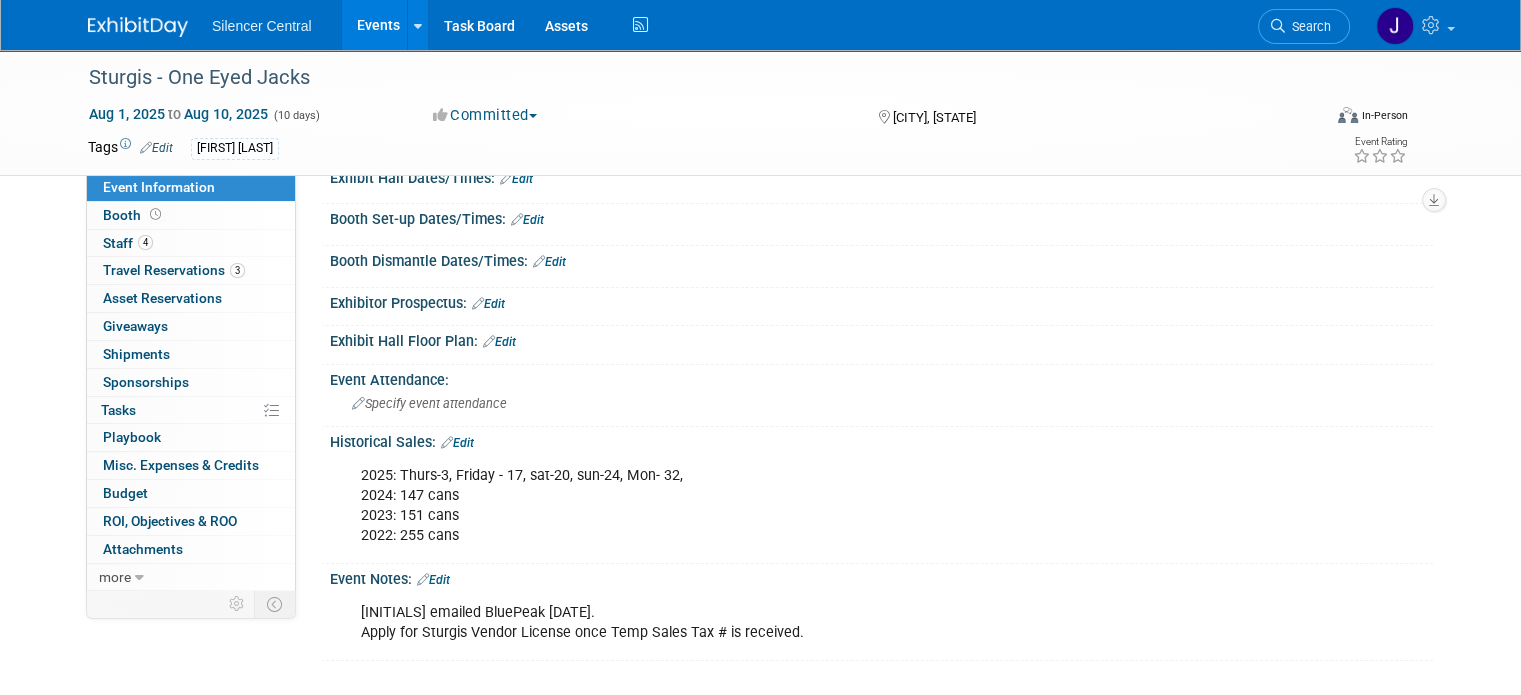 click at bounding box center (138, 27) 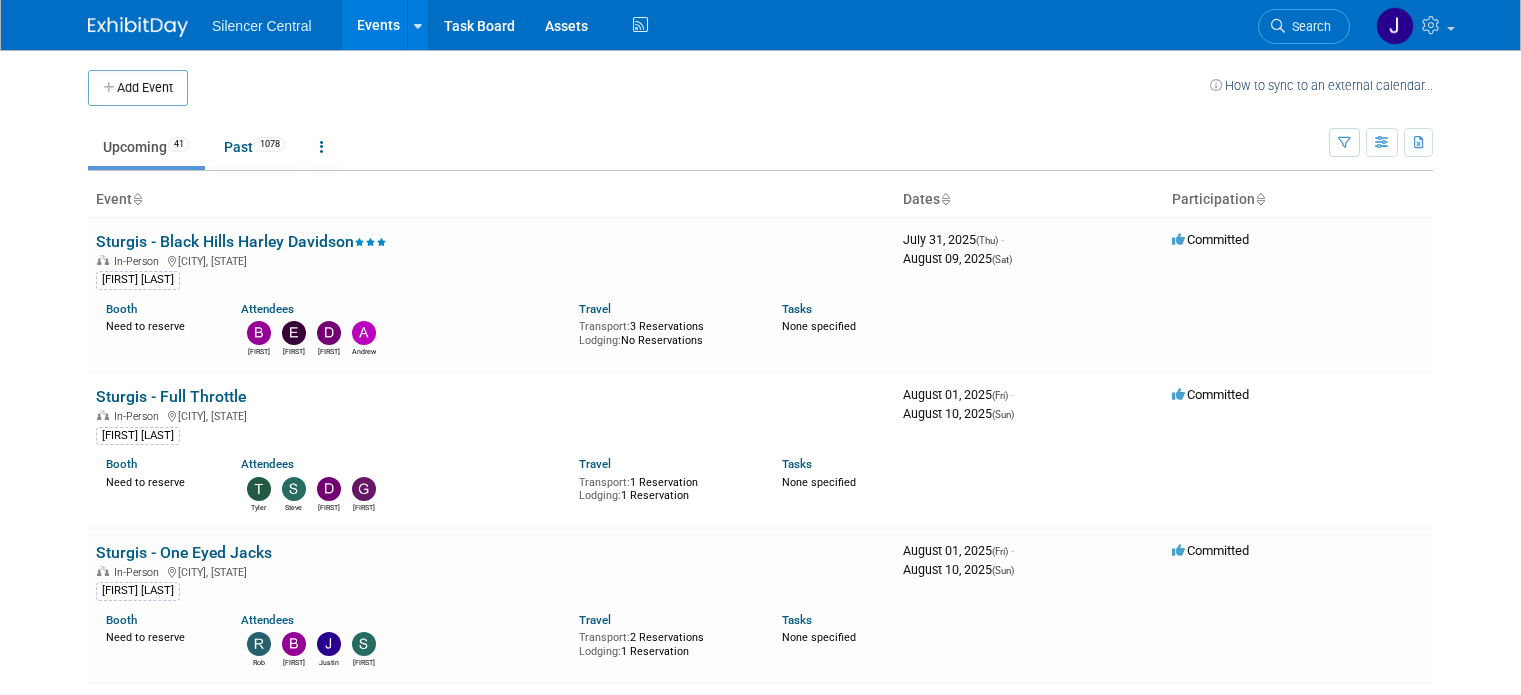 scroll, scrollTop: 0, scrollLeft: 0, axis: both 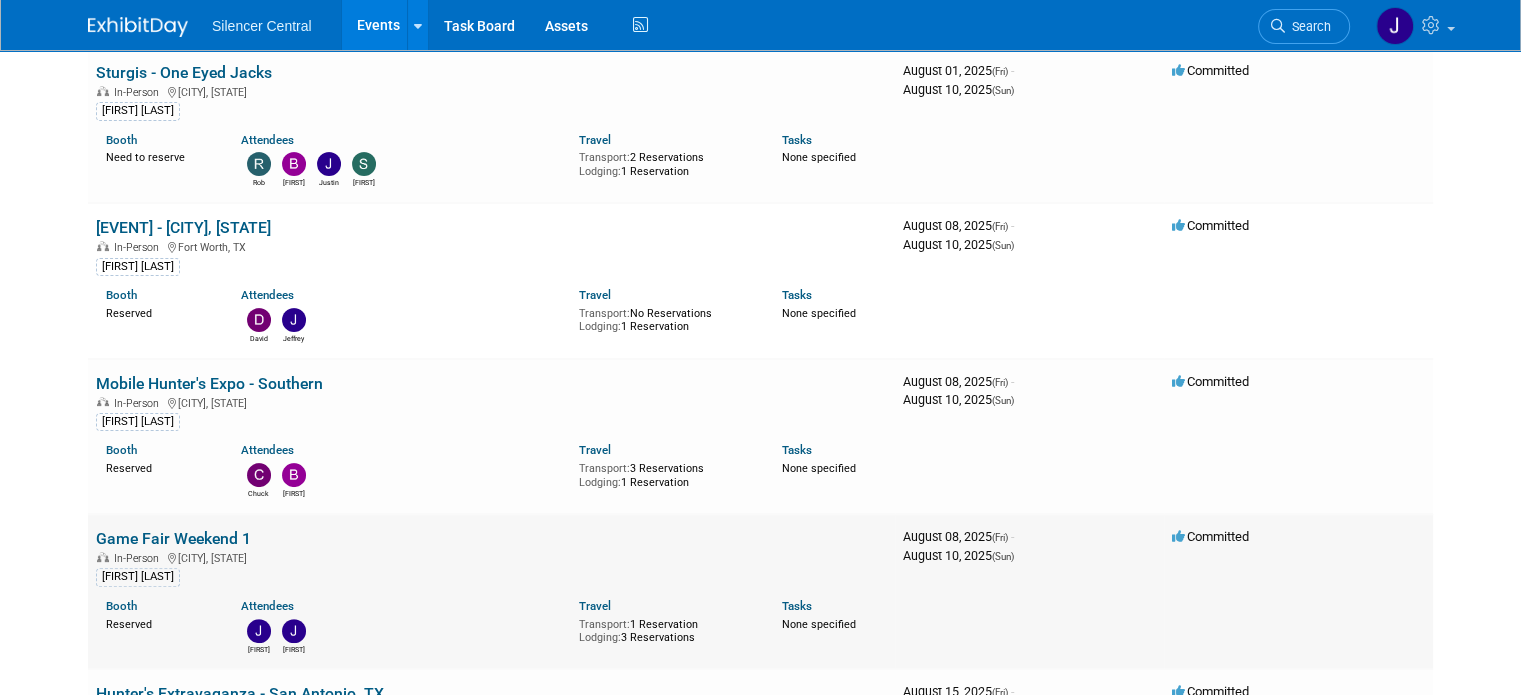 click on "Game Fair Weekend 1" at bounding box center [173, 538] 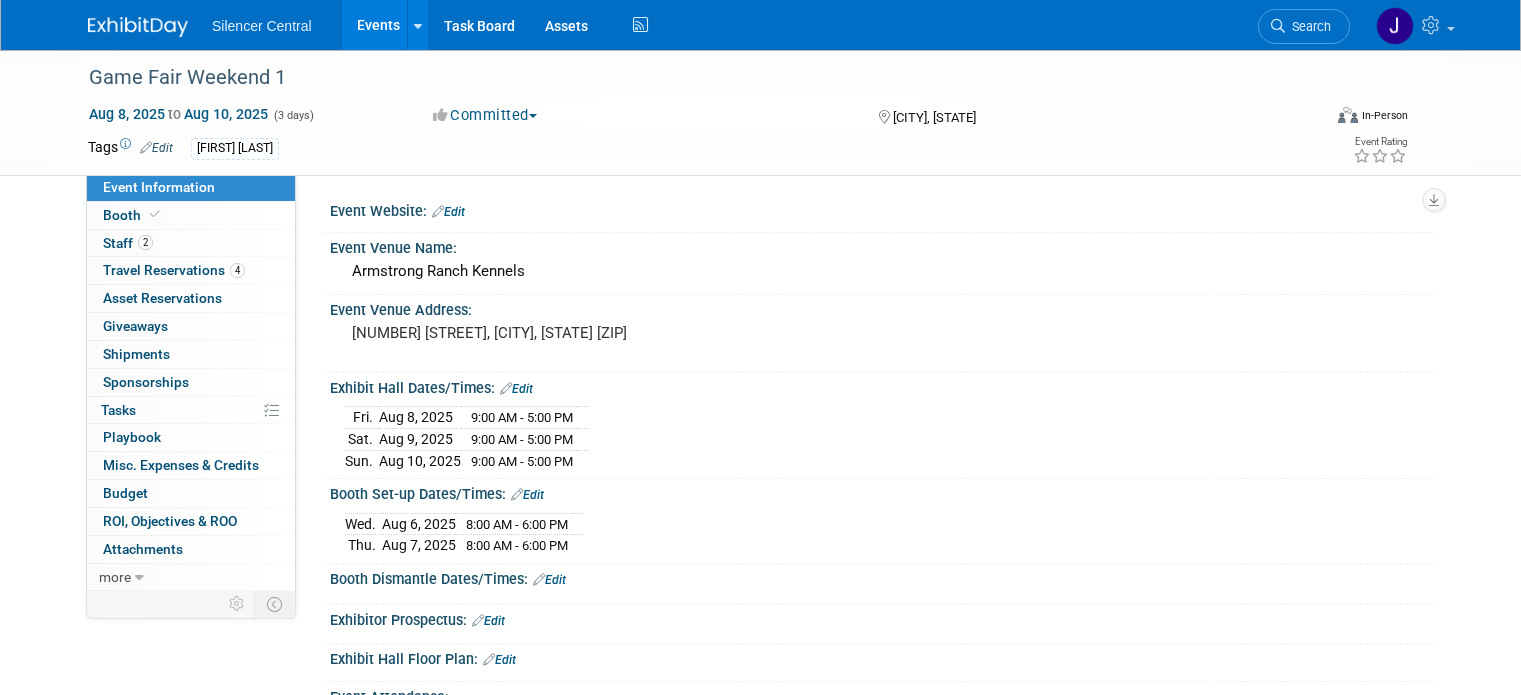 scroll, scrollTop: 0, scrollLeft: 0, axis: both 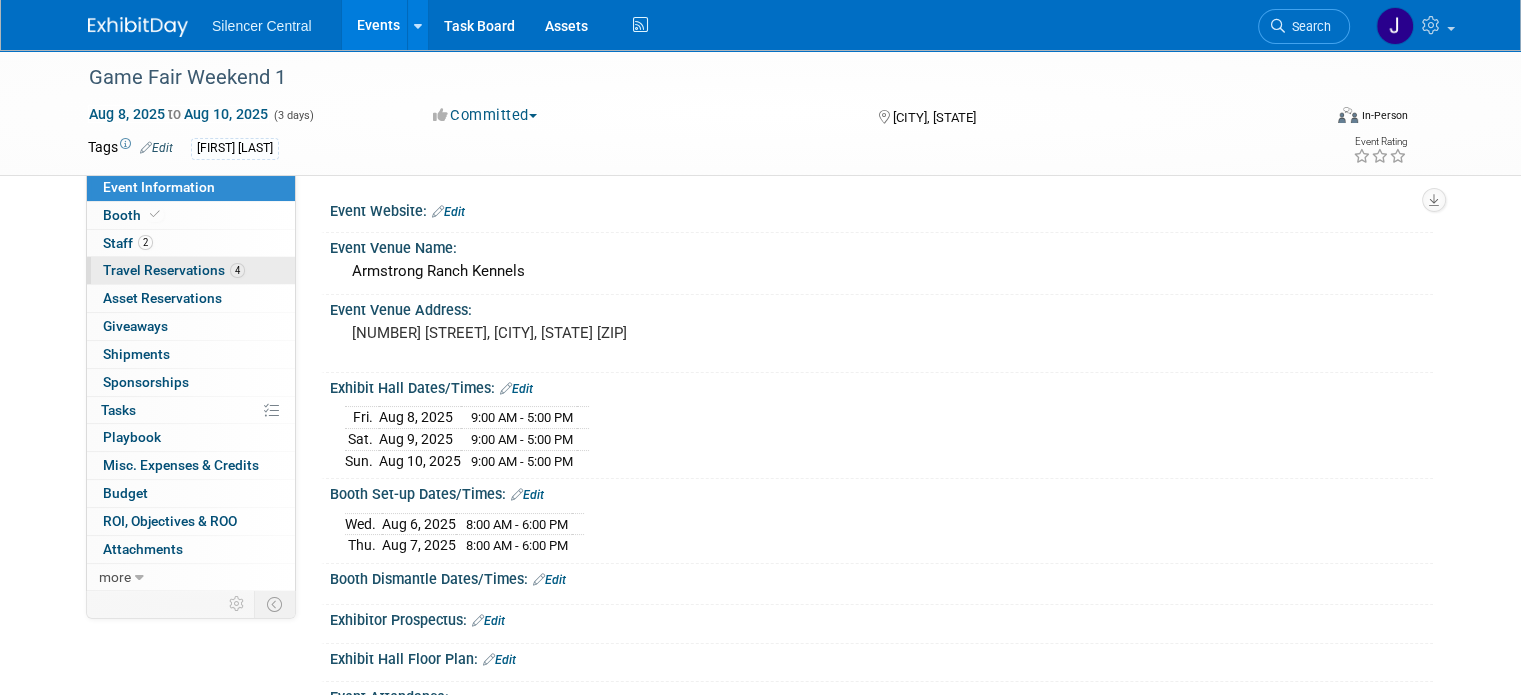 click on "Travel Reservations 4" at bounding box center (174, 270) 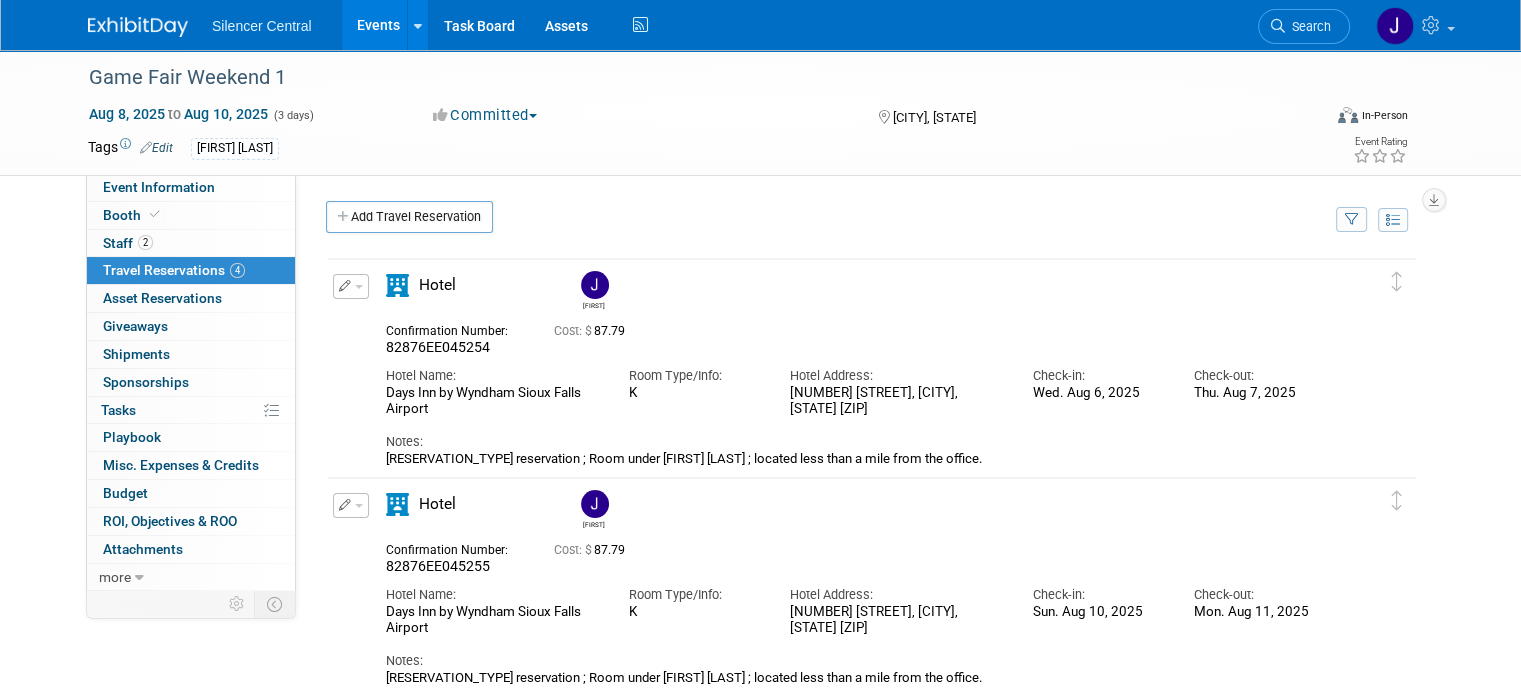 scroll, scrollTop: 266, scrollLeft: 0, axis: vertical 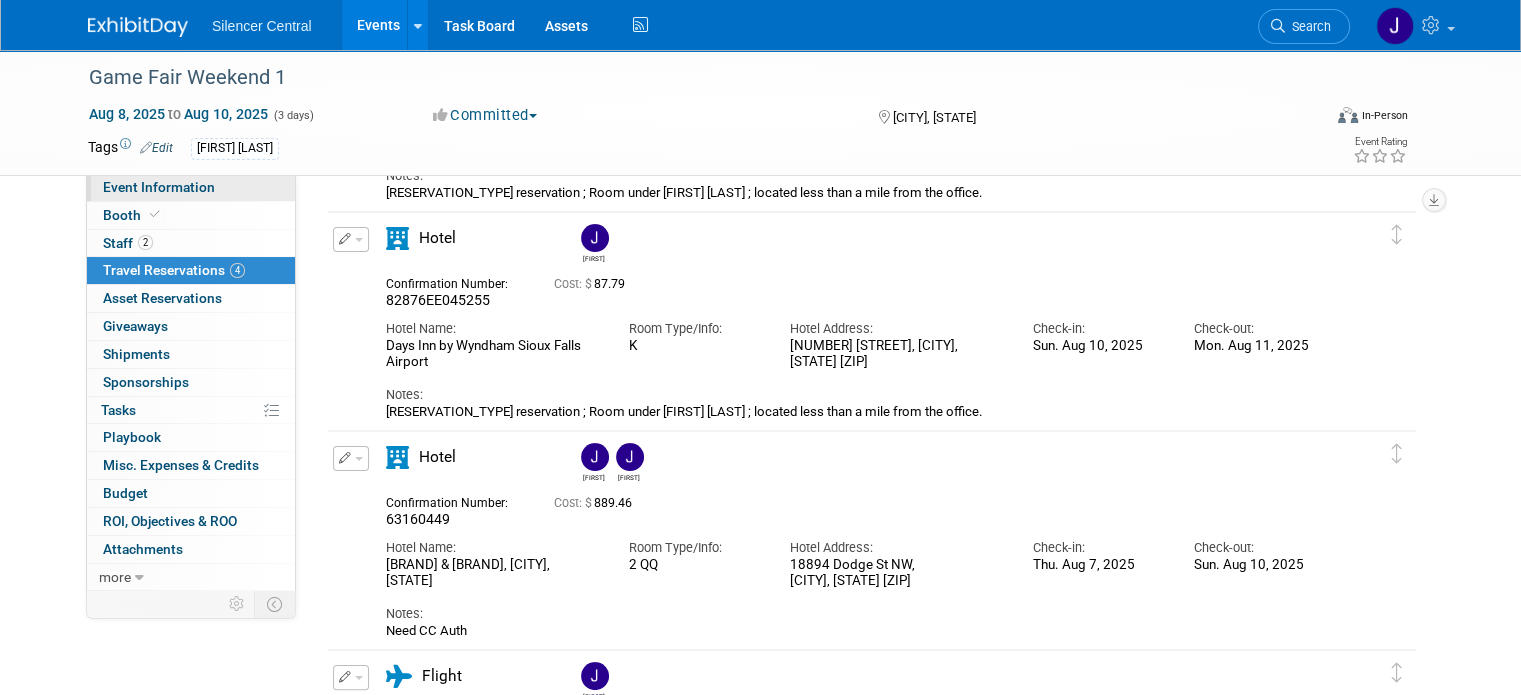click on "Event Information" at bounding box center (159, 187) 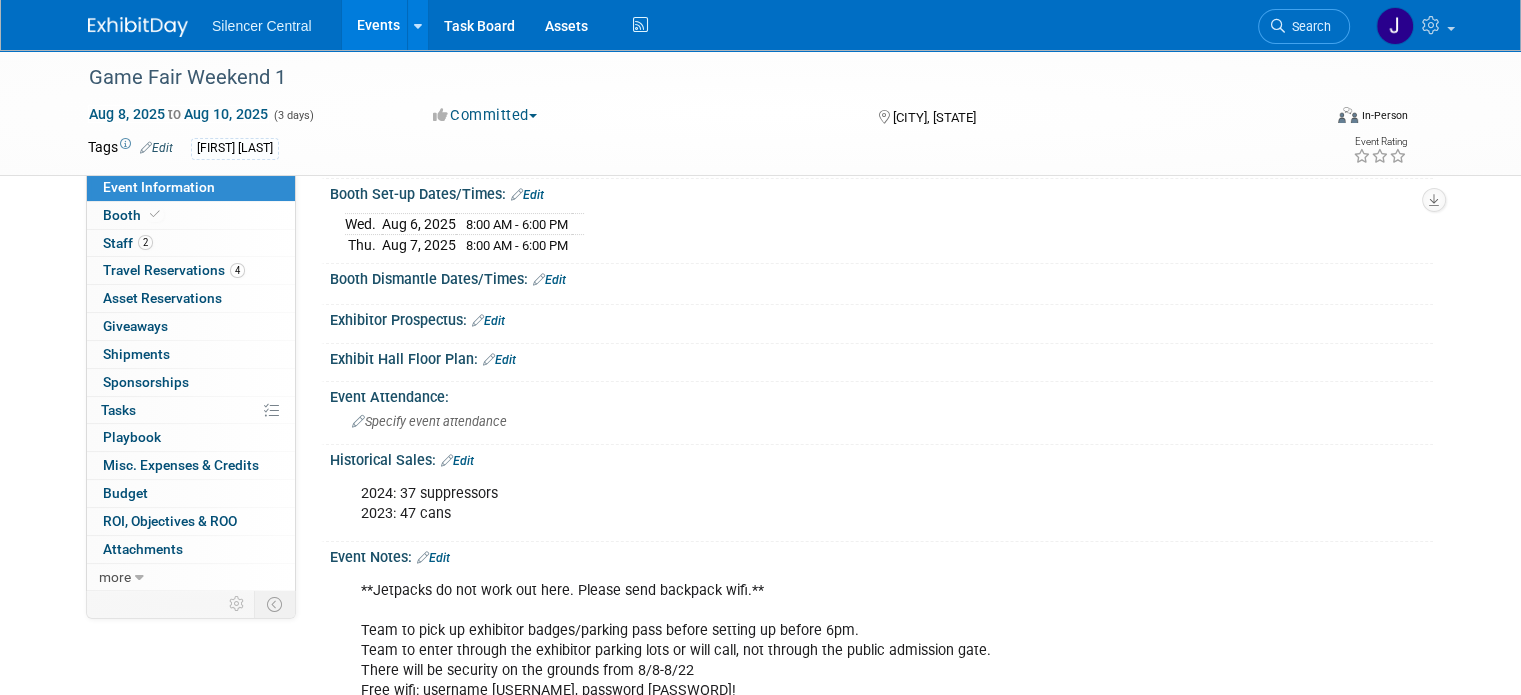 scroll, scrollTop: 300, scrollLeft: 0, axis: vertical 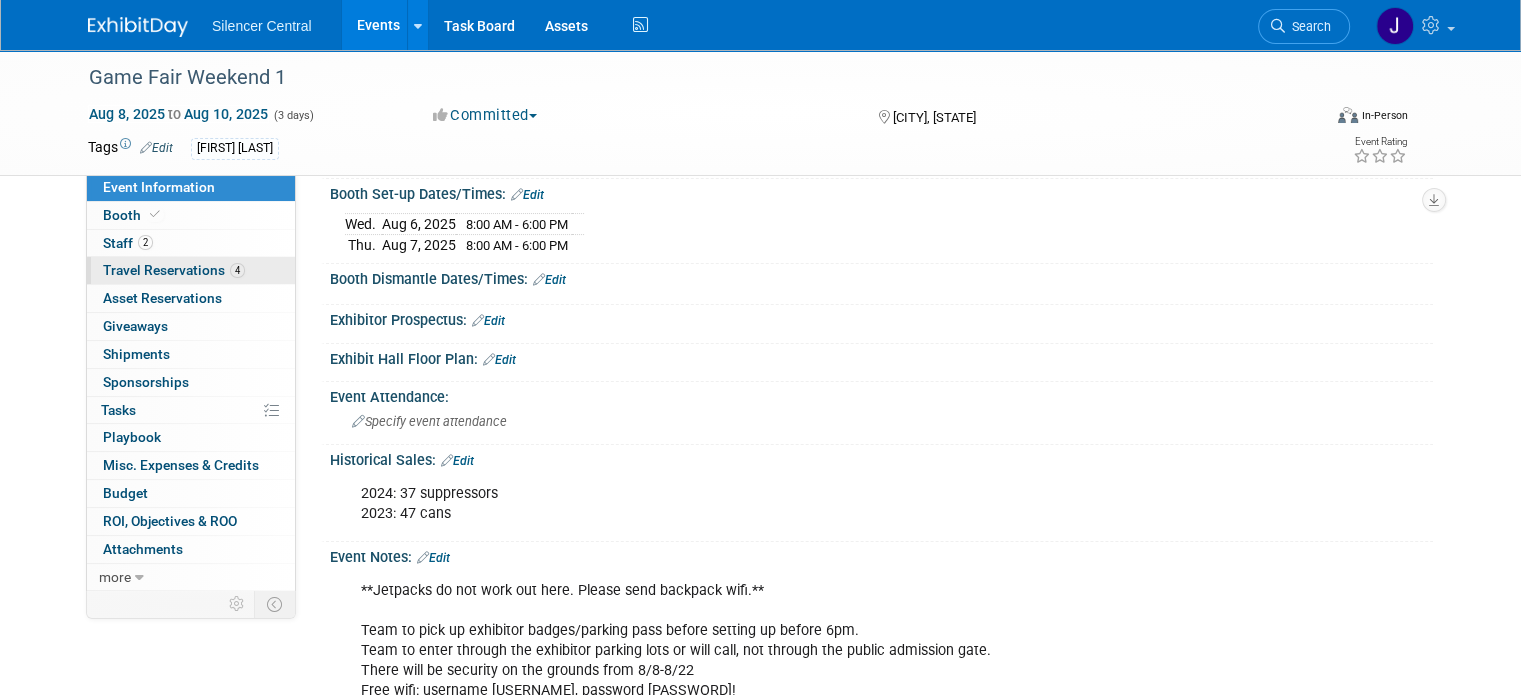 click on "Travel Reservations 4" at bounding box center (174, 270) 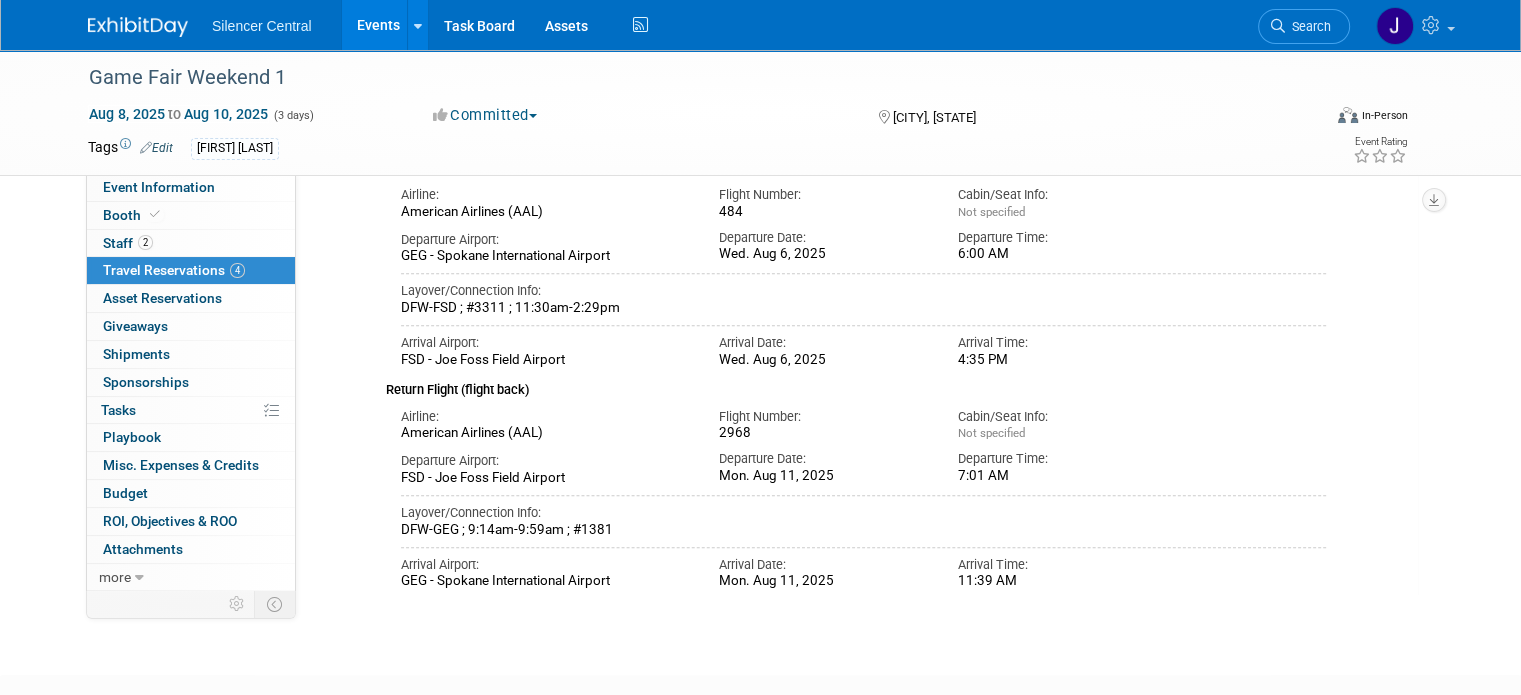 scroll, scrollTop: 864, scrollLeft: 0, axis: vertical 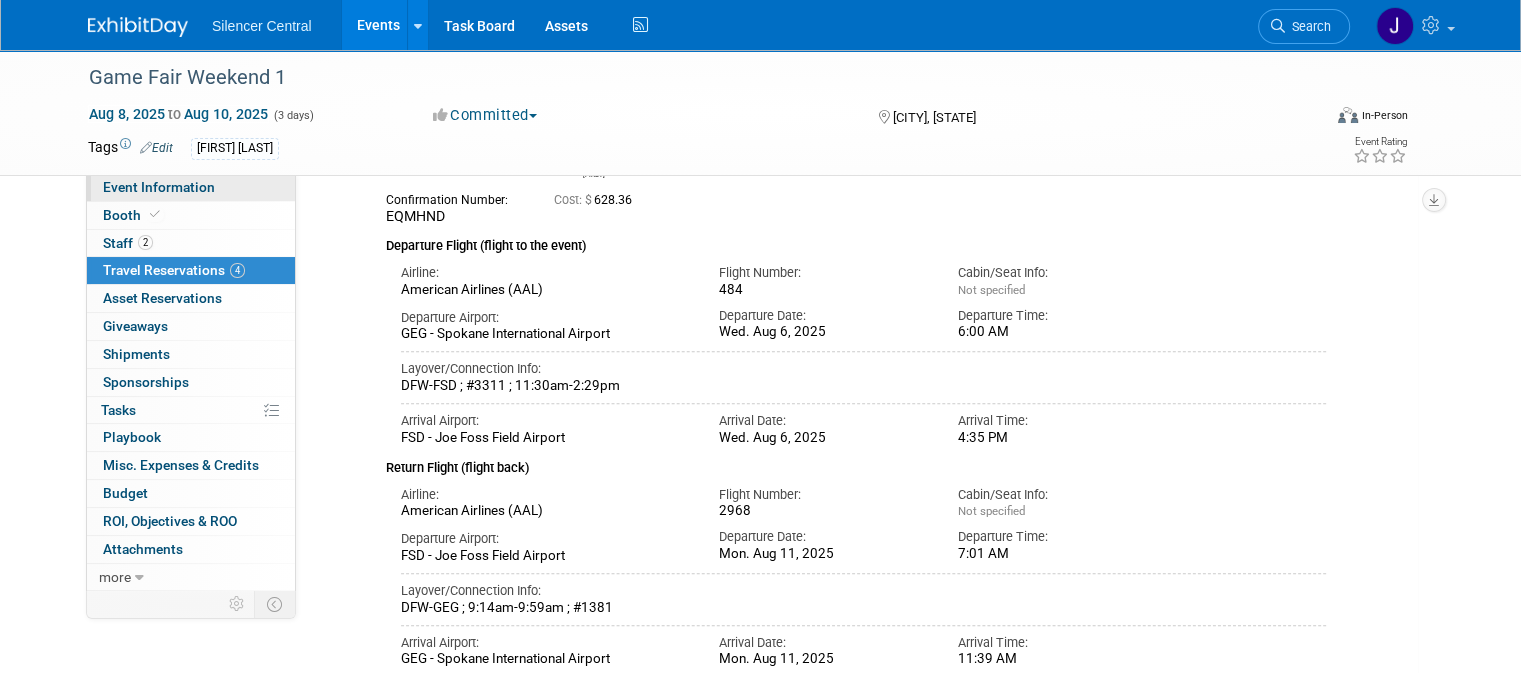click on "Event Information" at bounding box center (191, 187) 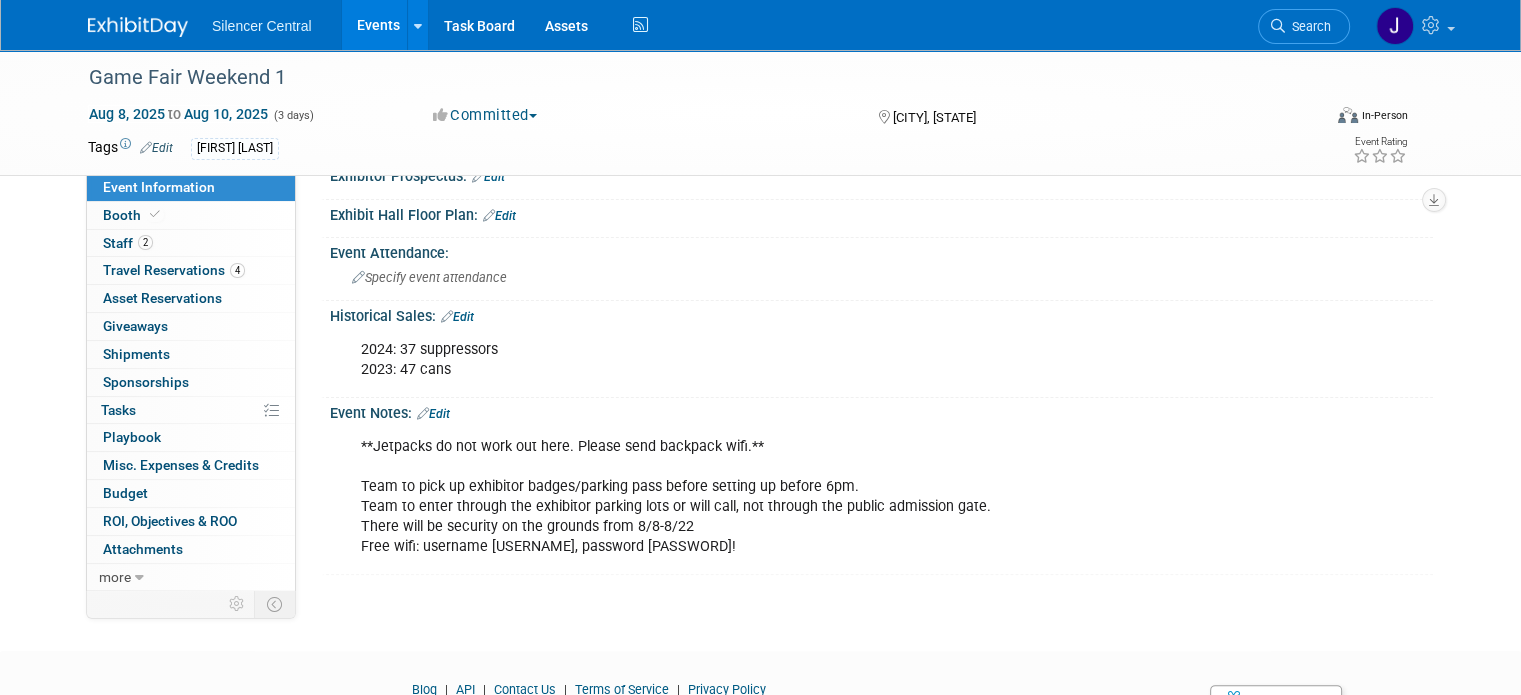scroll, scrollTop: 0, scrollLeft: 0, axis: both 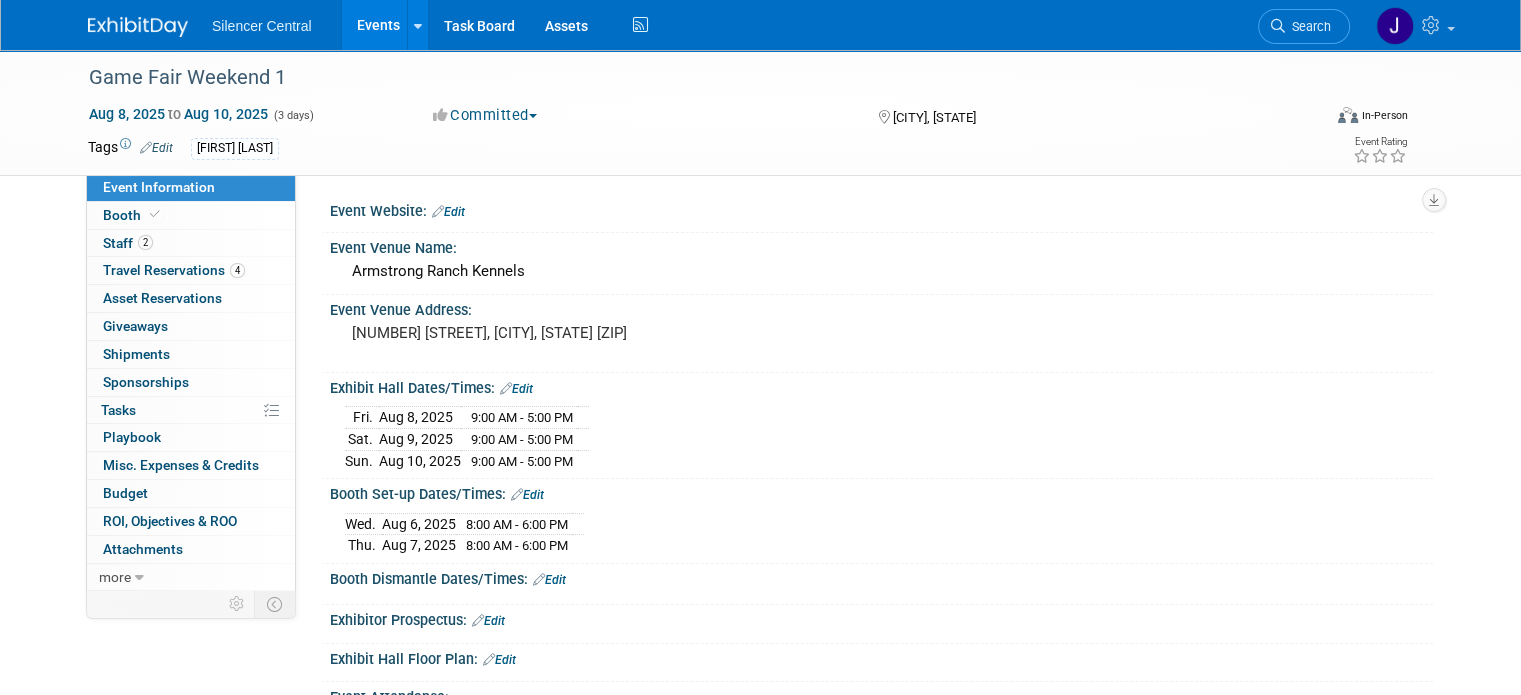 click on "Fri.
Aug 8, 2025
9:00 AM                                -
5:00 PM
Sat.
Aug 9, 2025
9:00 AM                                -
5:00 PM
Sun." at bounding box center [881, 436] 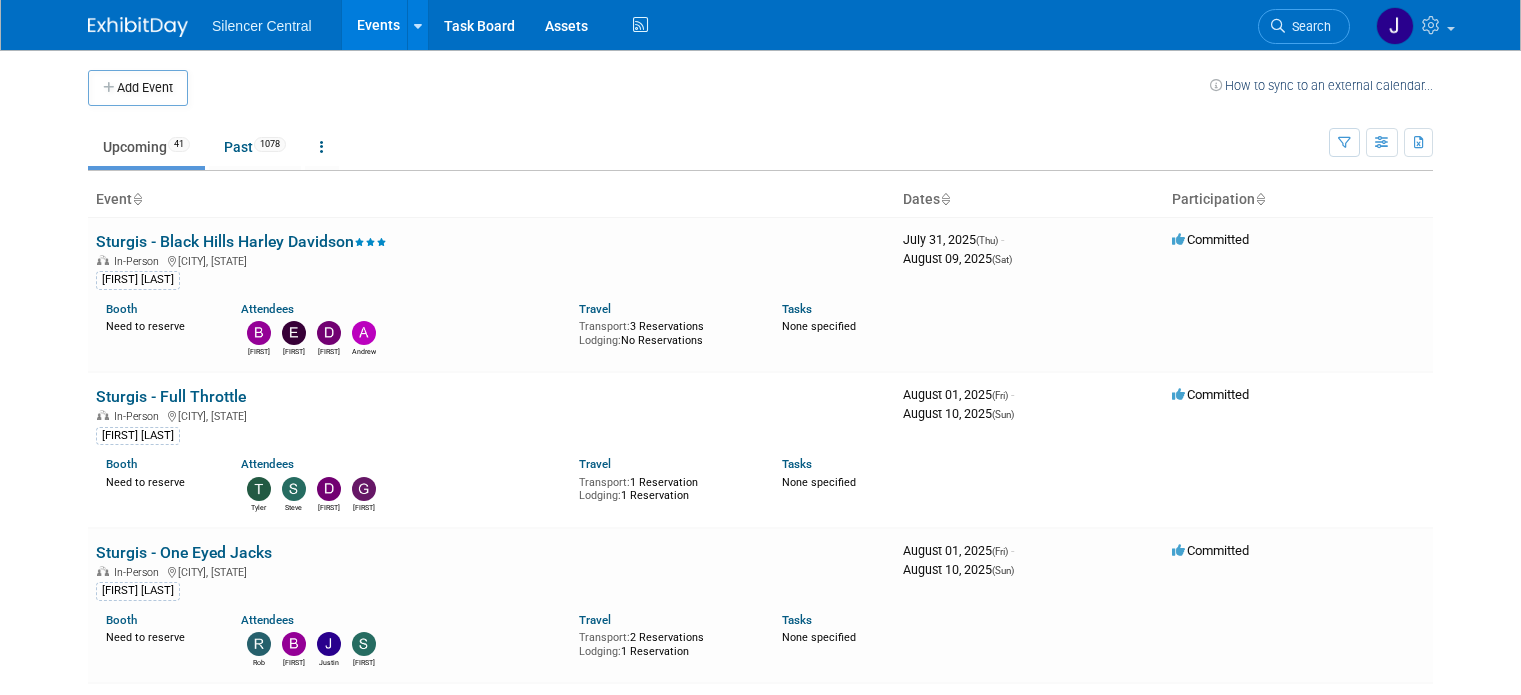 scroll, scrollTop: 0, scrollLeft: 0, axis: both 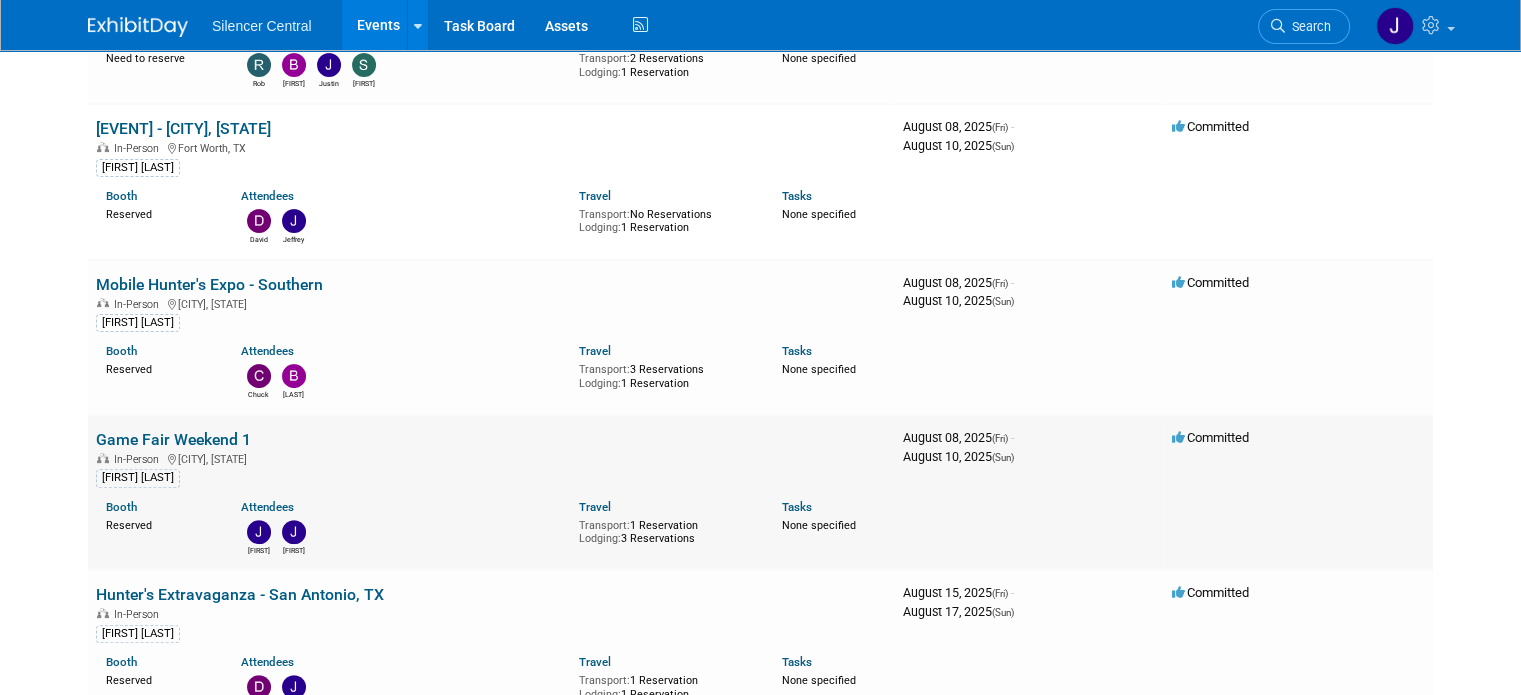 click on "Game Fair Weekend 1" at bounding box center (173, 439) 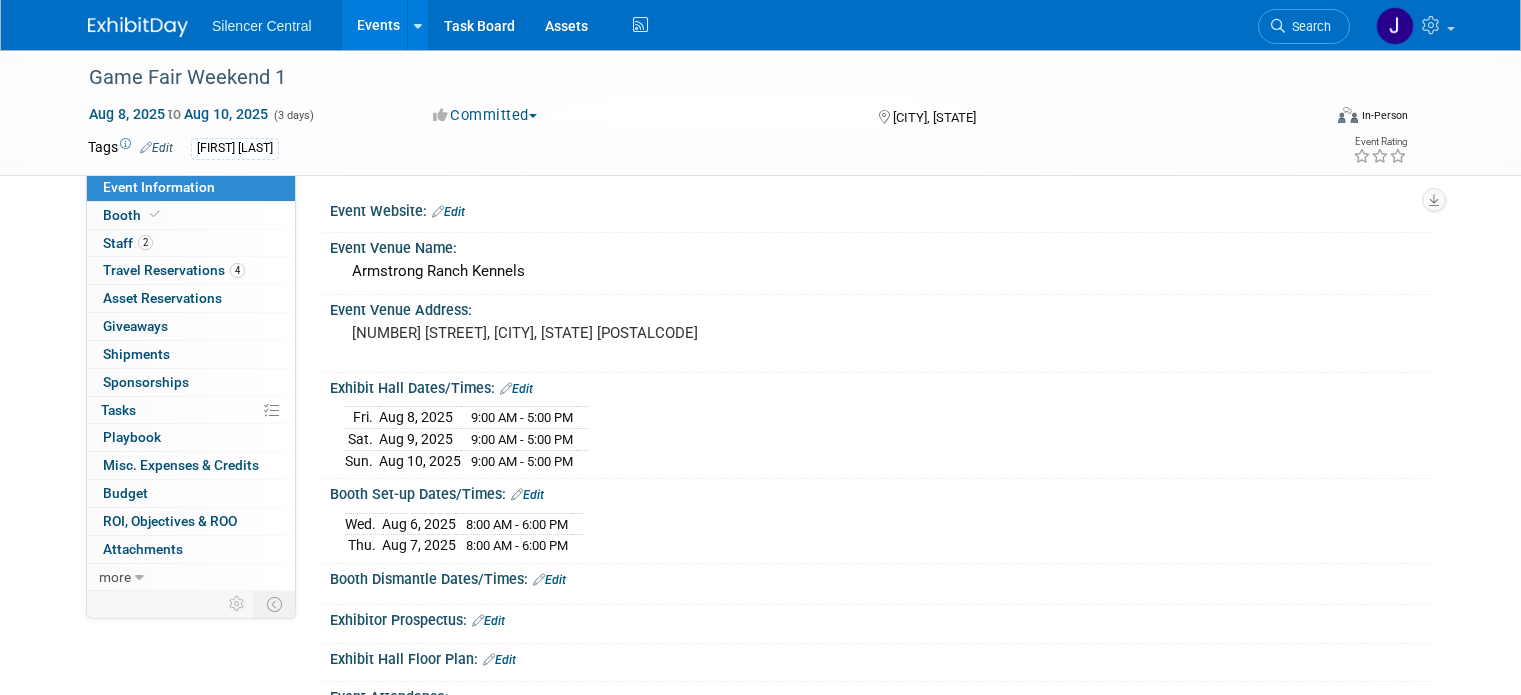 scroll, scrollTop: 0, scrollLeft: 0, axis: both 